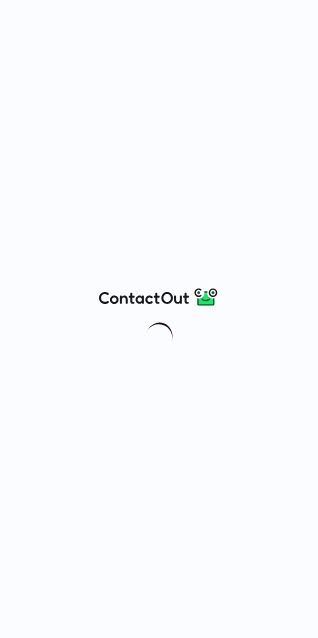 scroll, scrollTop: 0, scrollLeft: 0, axis: both 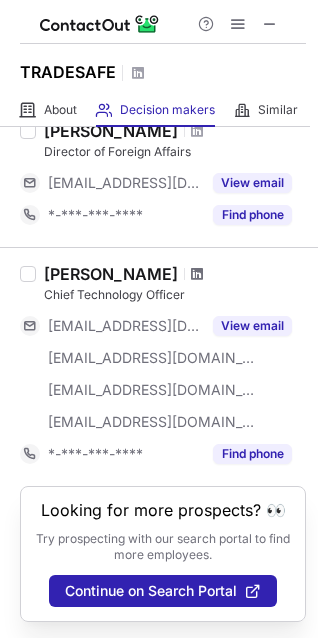 click at bounding box center (197, 274) 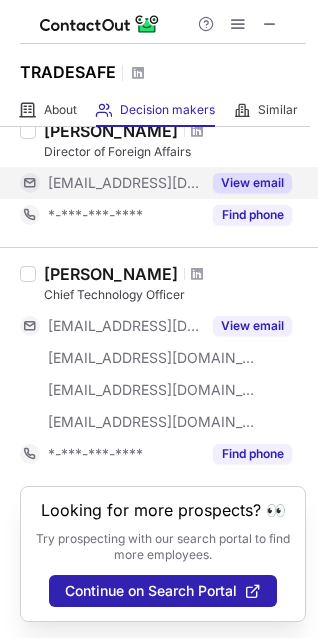 scroll, scrollTop: 0, scrollLeft: 0, axis: both 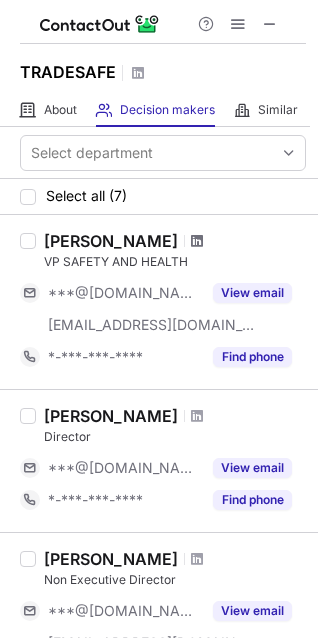click at bounding box center (197, 241) 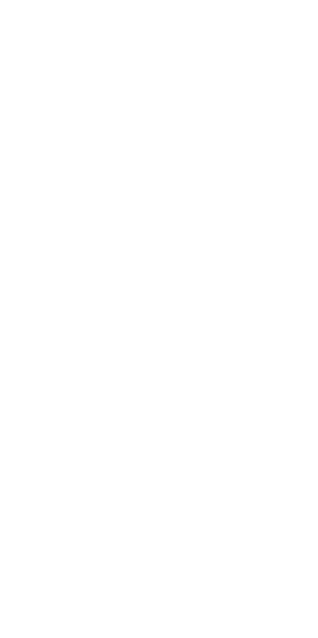 scroll, scrollTop: 0, scrollLeft: 0, axis: both 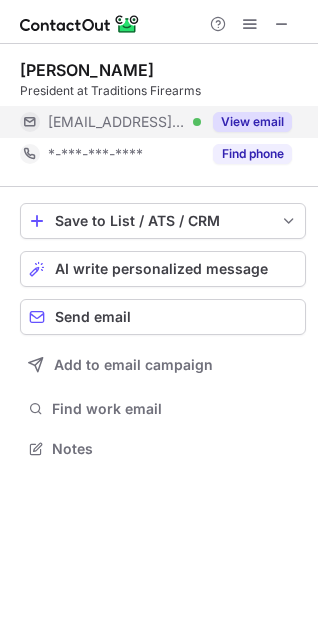 click on "View email" at bounding box center (252, 122) 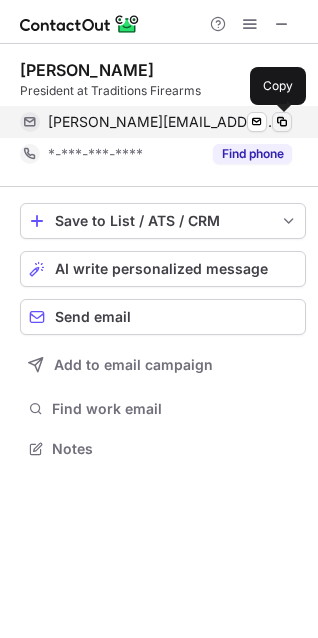 click at bounding box center (282, 122) 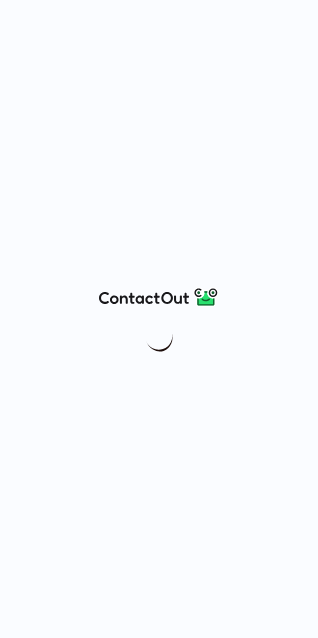 scroll, scrollTop: 0, scrollLeft: 0, axis: both 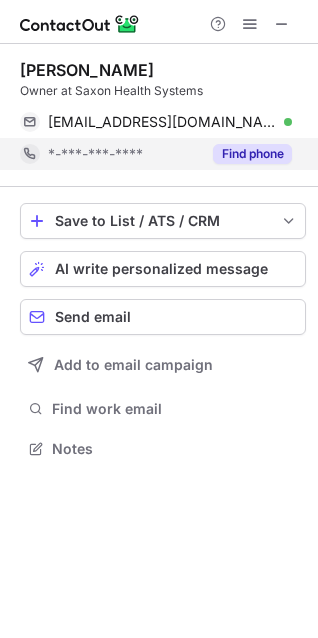 click on "Find phone" at bounding box center (246, 154) 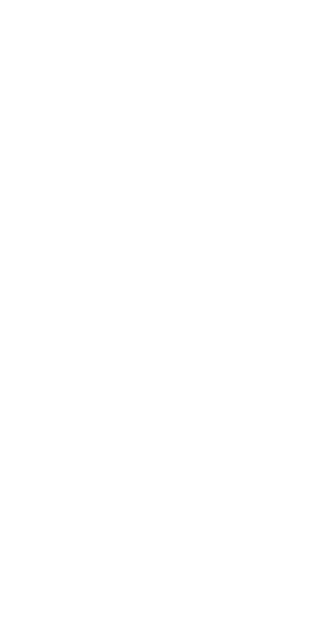 scroll, scrollTop: 0, scrollLeft: 0, axis: both 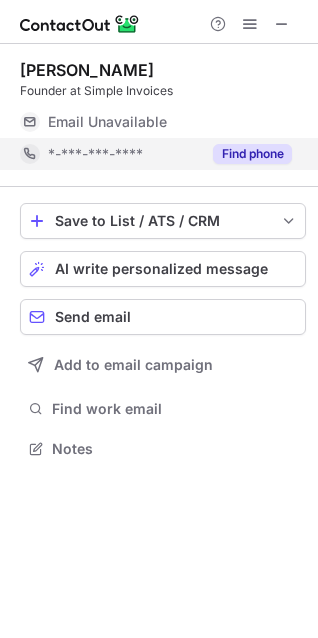 click on "Find phone" at bounding box center [252, 154] 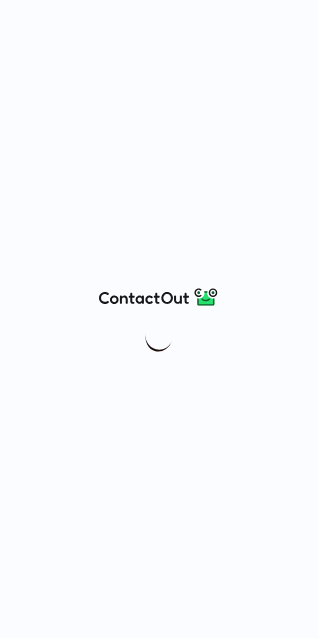 scroll, scrollTop: 0, scrollLeft: 0, axis: both 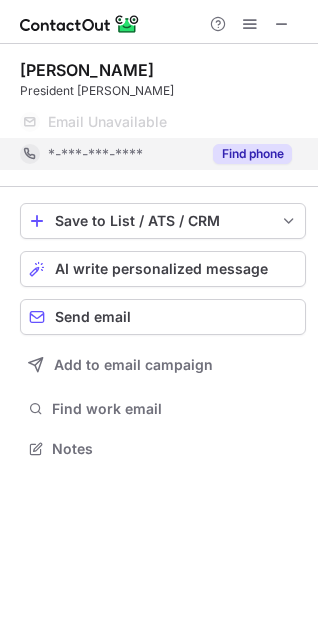 click on "Find phone" at bounding box center [252, 154] 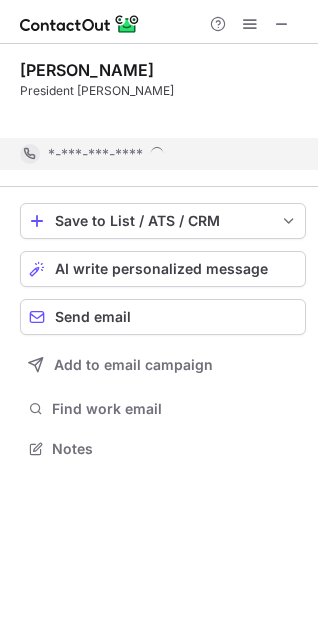 scroll, scrollTop: 403, scrollLeft: 318, axis: both 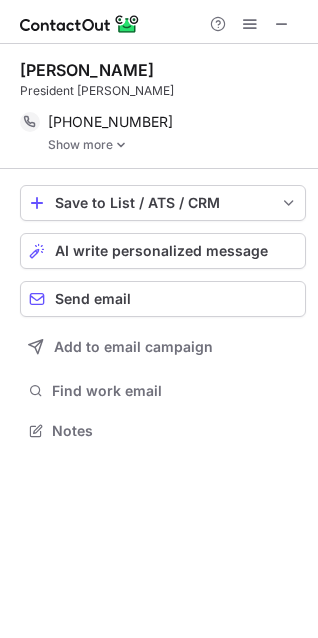 click on "Show more" at bounding box center [177, 145] 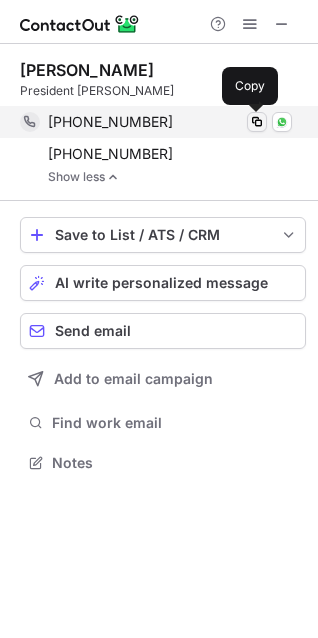 click at bounding box center (257, 122) 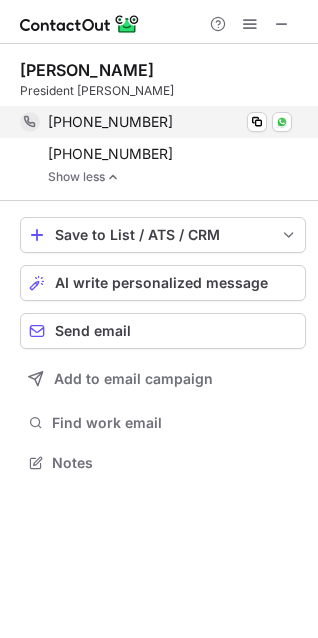 type 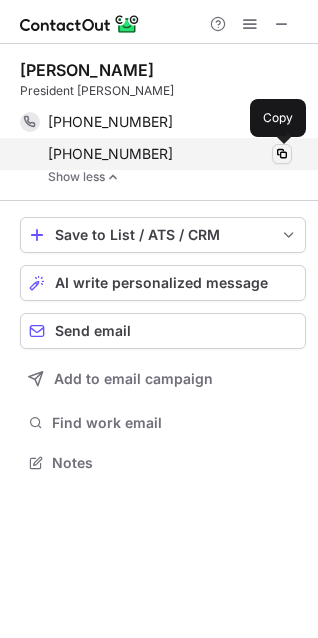 click at bounding box center [282, 154] 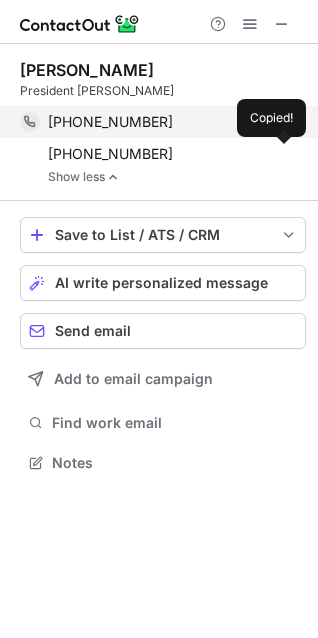 type 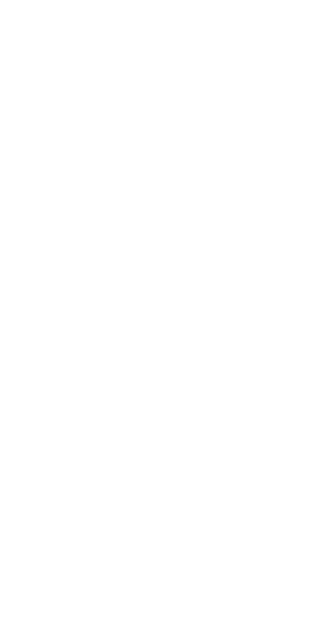scroll, scrollTop: 0, scrollLeft: 0, axis: both 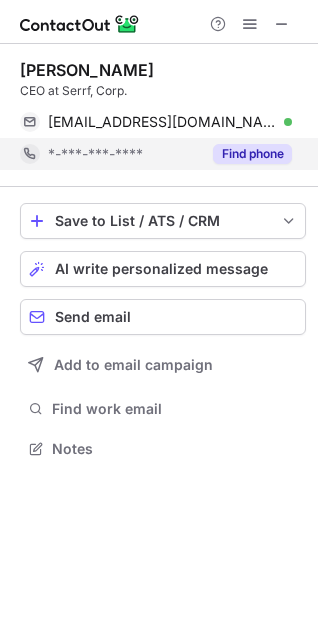 click on "Find phone" at bounding box center [252, 154] 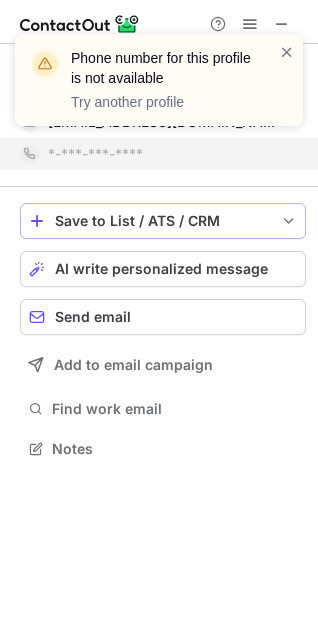 type 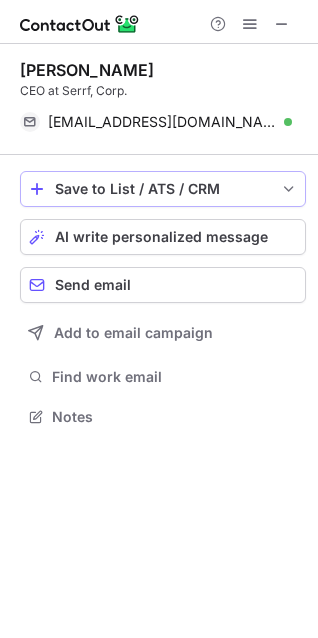 scroll, scrollTop: 403, scrollLeft: 318, axis: both 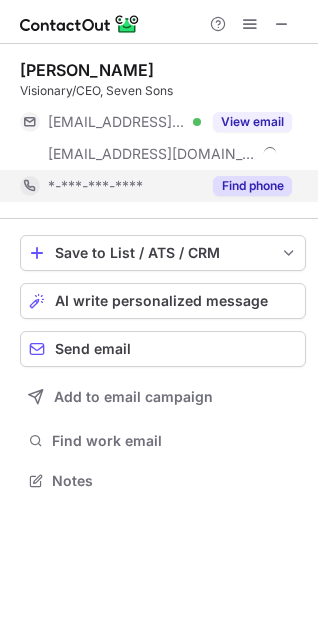 click on "Find phone" at bounding box center (252, 186) 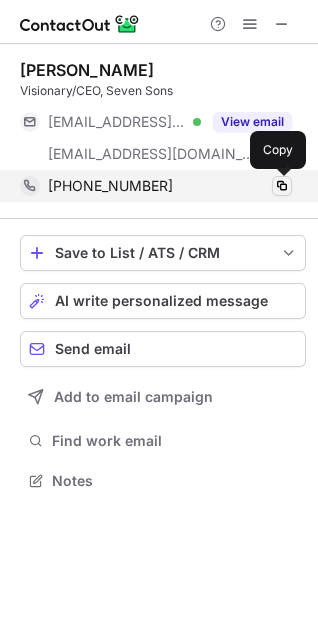 click at bounding box center [282, 186] 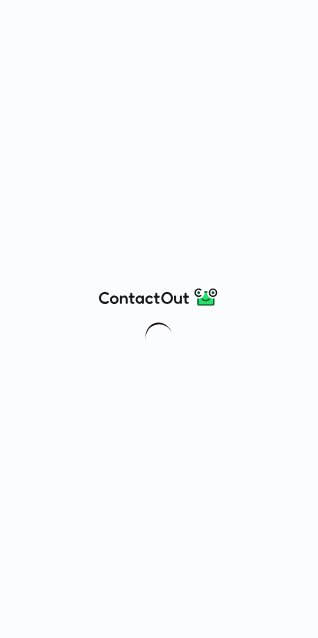 scroll, scrollTop: 0, scrollLeft: 0, axis: both 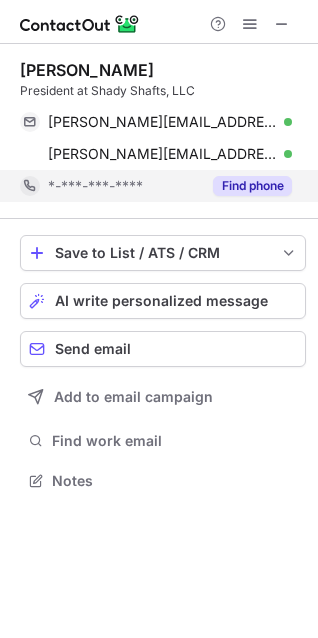 click on "Find phone" at bounding box center (252, 186) 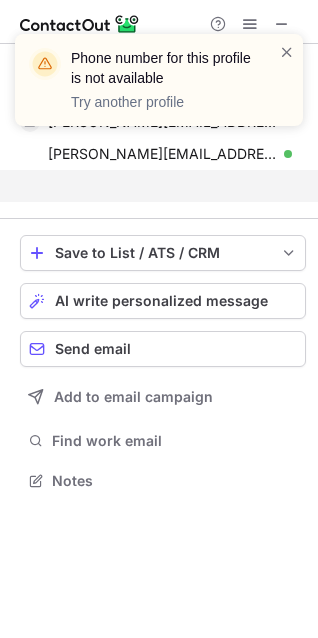 scroll, scrollTop: 435, scrollLeft: 318, axis: both 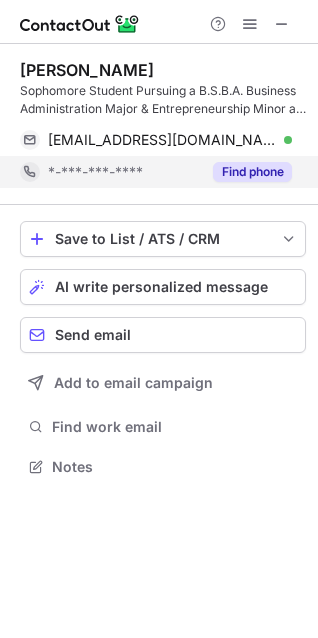 click on "Find phone" at bounding box center (252, 172) 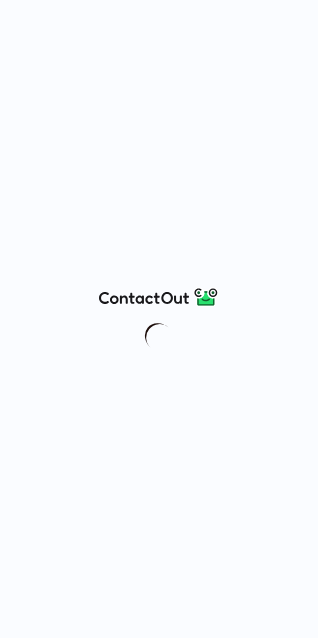 scroll, scrollTop: 0, scrollLeft: 0, axis: both 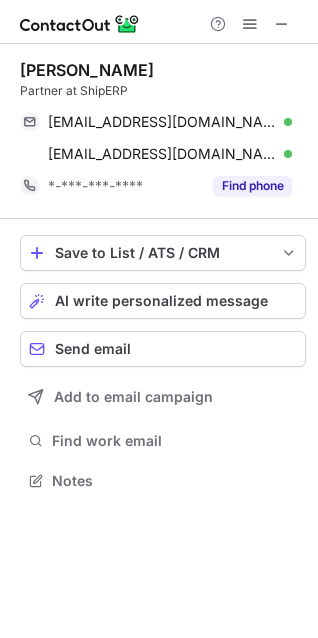 click on "Find phone" at bounding box center [252, 186] 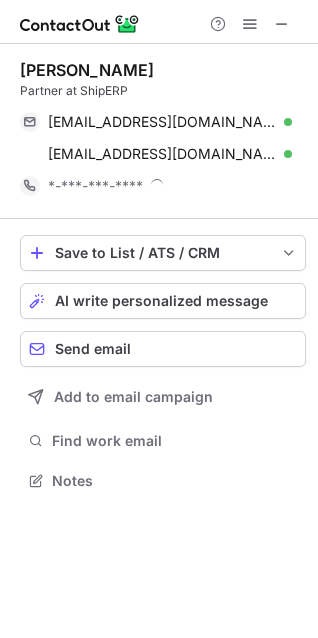 scroll, scrollTop: 10, scrollLeft: 10, axis: both 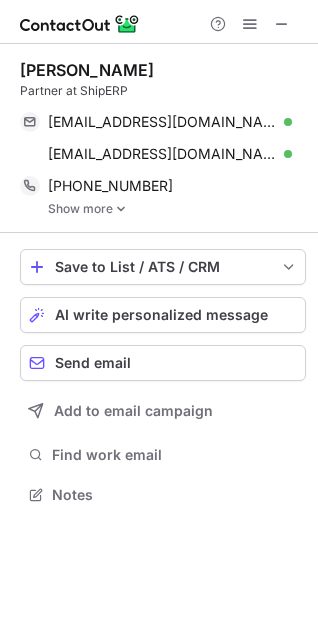 click on "Show more" at bounding box center [177, 209] 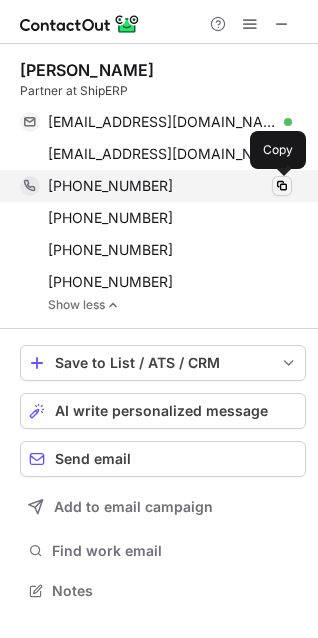 click at bounding box center [282, 186] 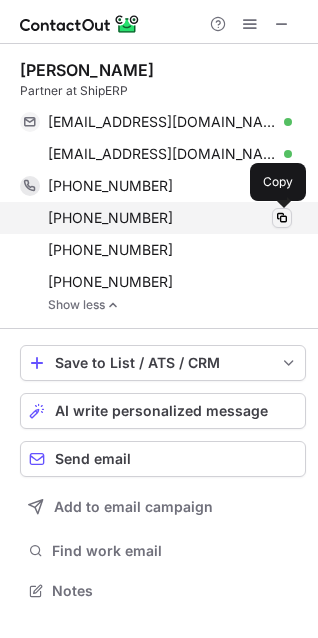click at bounding box center [282, 218] 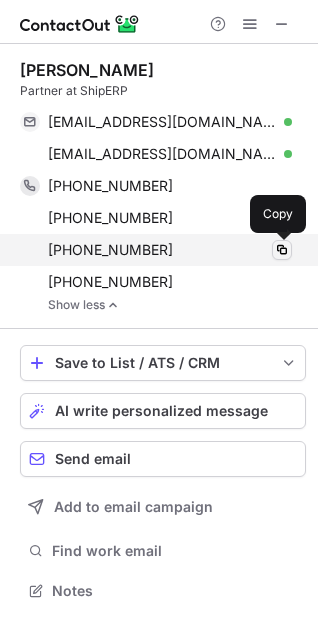 click at bounding box center (282, 250) 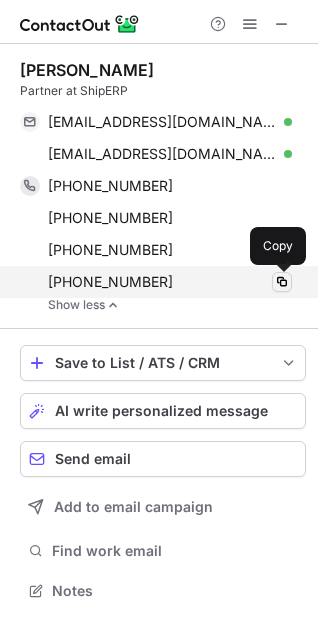 click at bounding box center (282, 282) 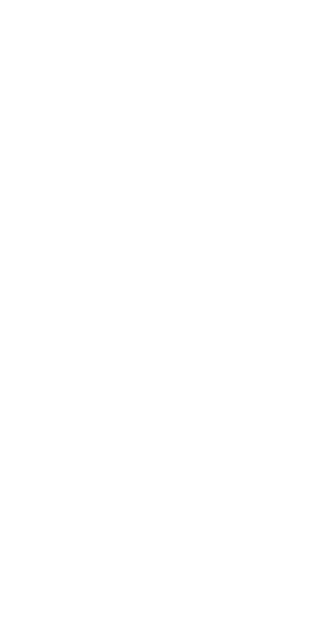 scroll, scrollTop: 0, scrollLeft: 0, axis: both 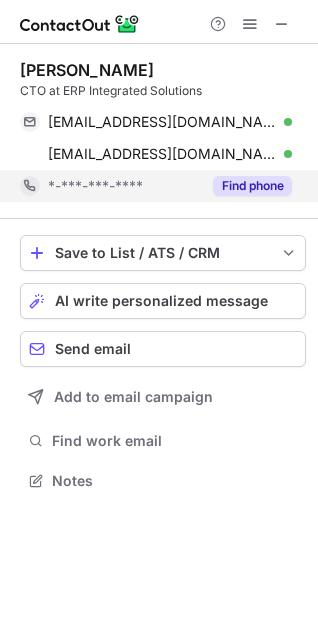 click on "Find phone" at bounding box center (252, 186) 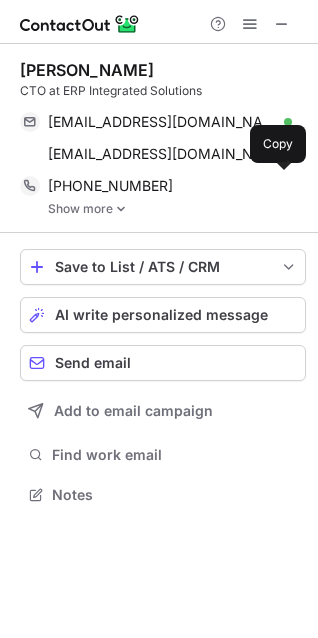 scroll, scrollTop: 10, scrollLeft: 10, axis: both 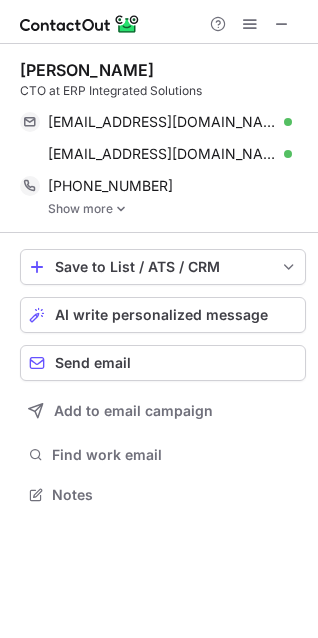 click on "Show more" at bounding box center (177, 209) 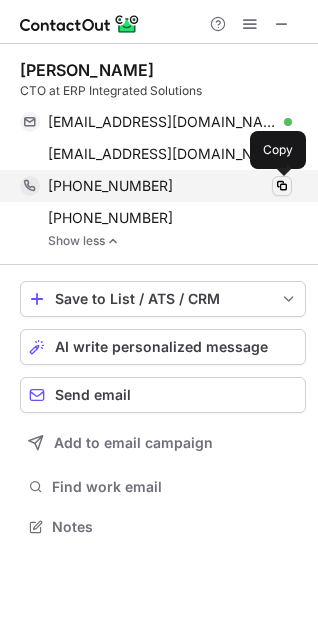 click at bounding box center (282, 186) 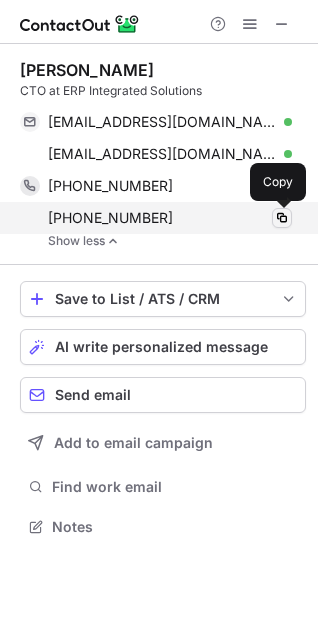 click at bounding box center [282, 218] 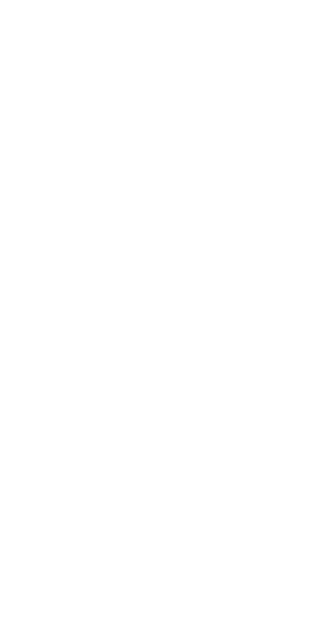 scroll, scrollTop: 0, scrollLeft: 0, axis: both 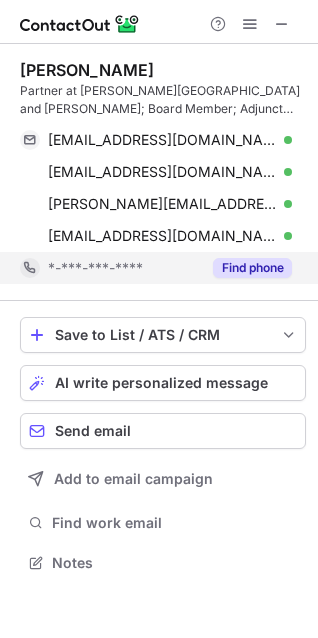 click on "Find phone" at bounding box center (252, 268) 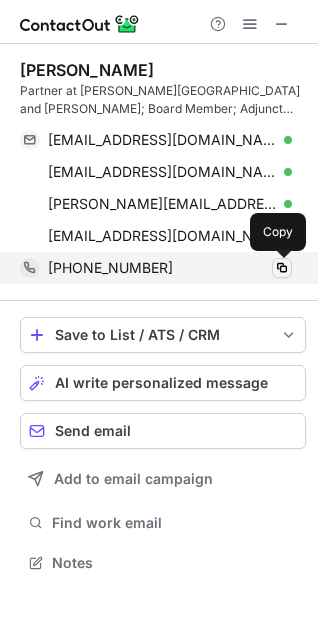 click at bounding box center (282, 268) 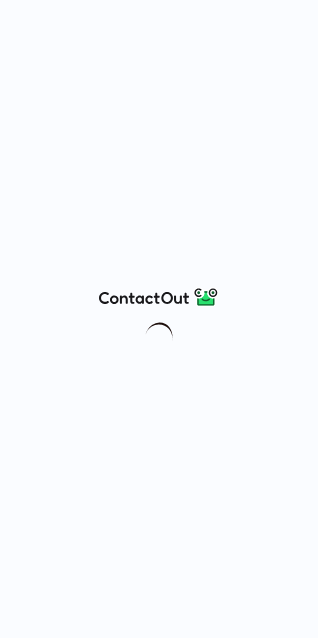 scroll, scrollTop: 0, scrollLeft: 0, axis: both 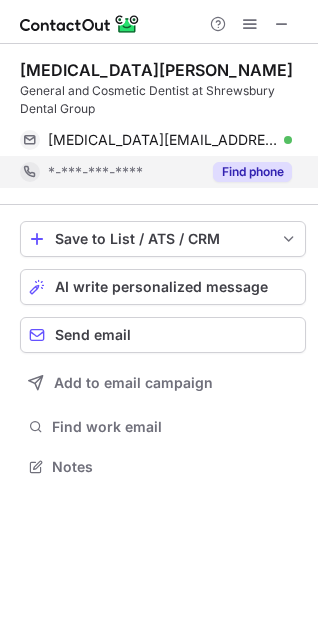 click on "Find phone" at bounding box center (246, 172) 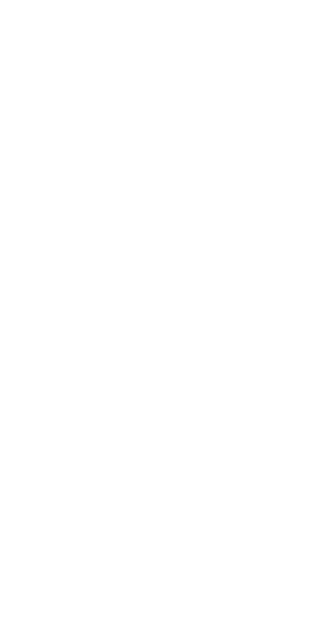 scroll, scrollTop: 0, scrollLeft: 0, axis: both 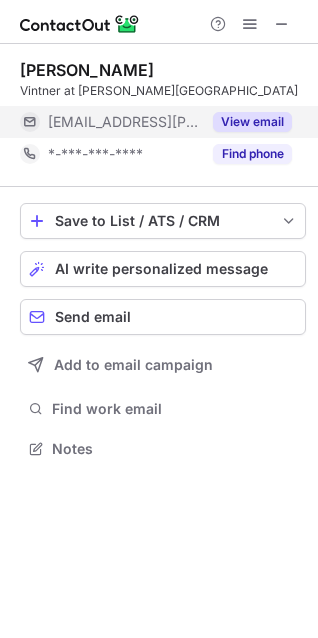 click on "View email" at bounding box center [252, 122] 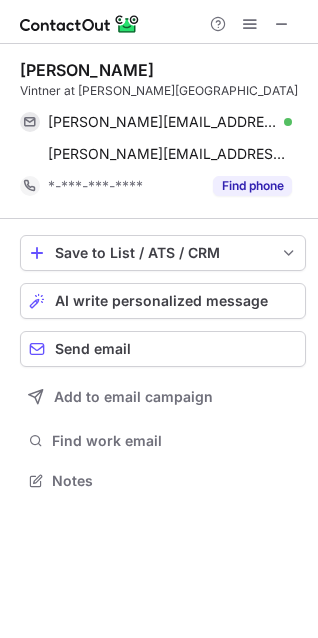 scroll, scrollTop: 10, scrollLeft: 10, axis: both 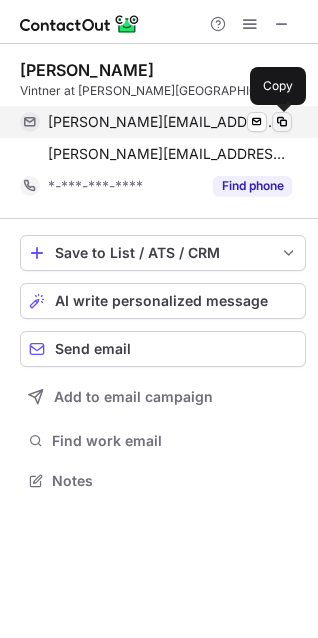 click at bounding box center (282, 122) 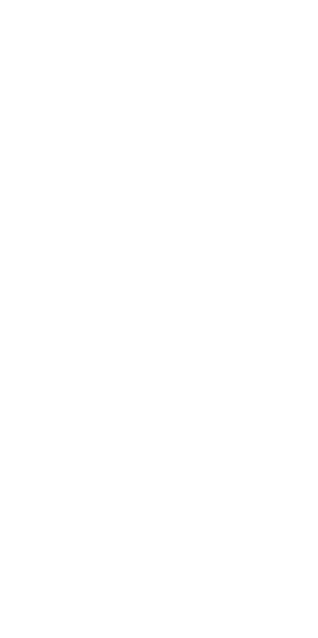 scroll, scrollTop: 0, scrollLeft: 0, axis: both 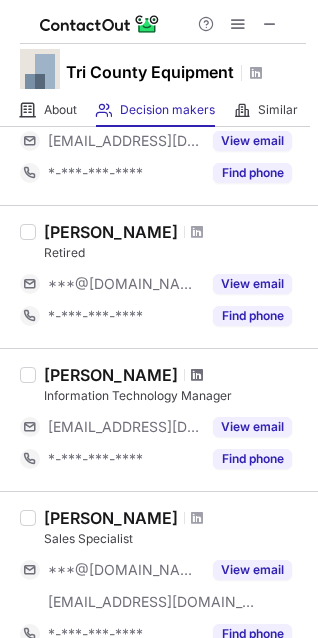 click at bounding box center [197, 375] 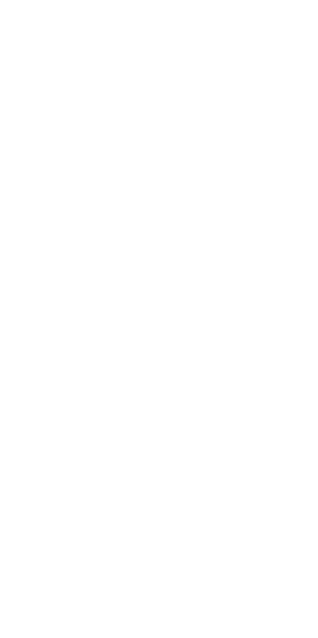 scroll, scrollTop: 0, scrollLeft: 0, axis: both 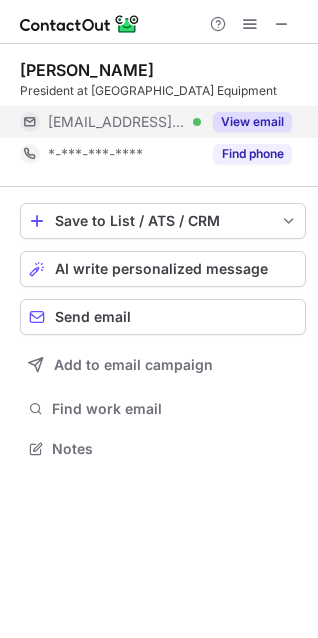 click on "View email" at bounding box center [252, 122] 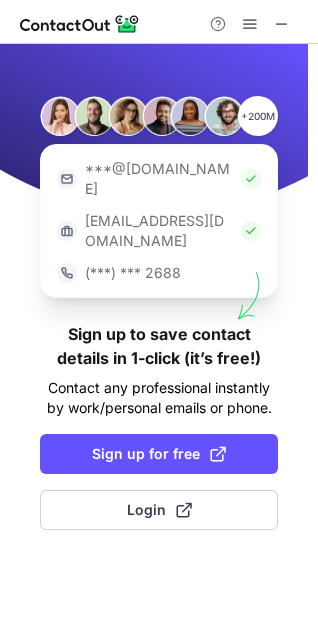scroll, scrollTop: 0, scrollLeft: 0, axis: both 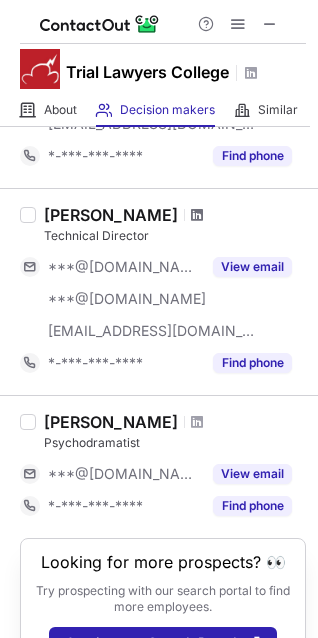 click at bounding box center (197, 215) 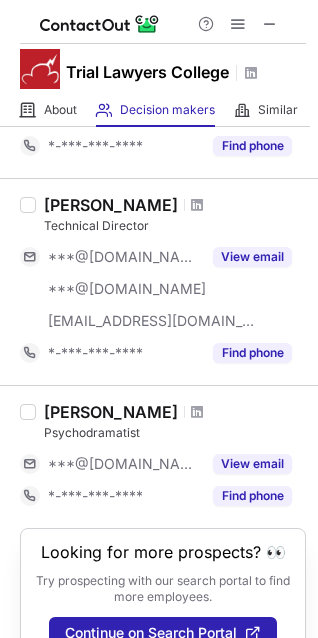 scroll, scrollTop: 1675, scrollLeft: 0, axis: vertical 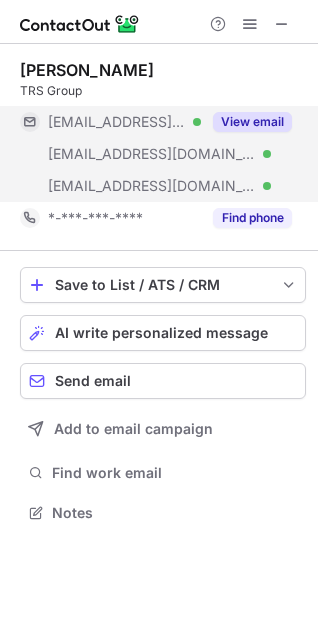 click on "View email" at bounding box center (252, 122) 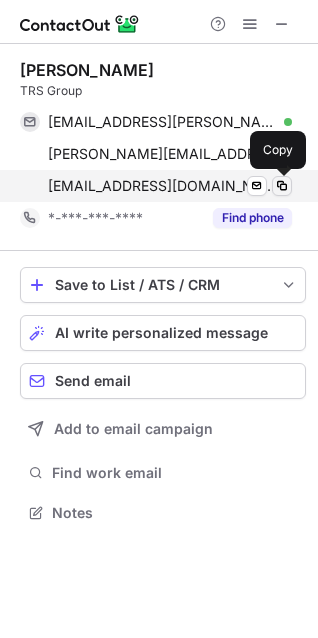 click at bounding box center [282, 186] 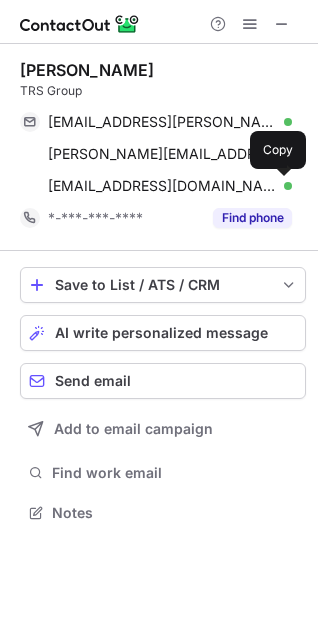 type 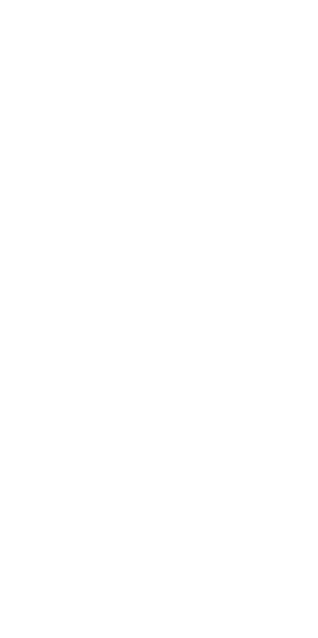 scroll, scrollTop: 0, scrollLeft: 0, axis: both 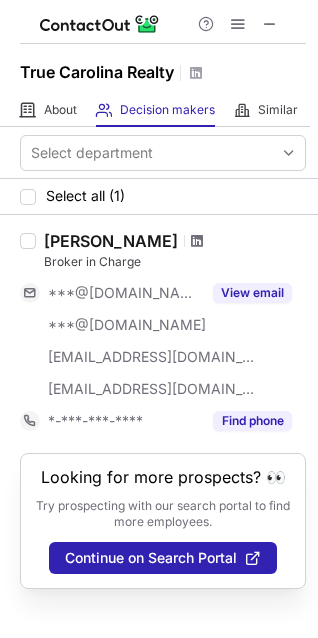 click at bounding box center (197, 241) 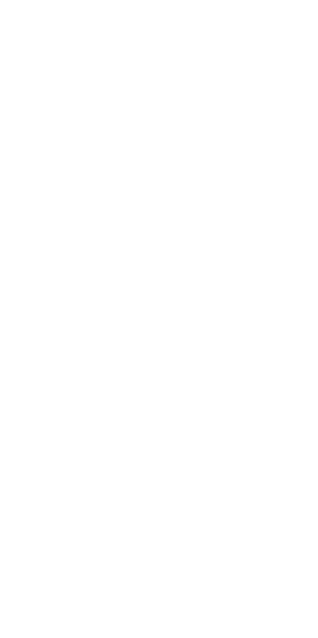 scroll, scrollTop: 0, scrollLeft: 0, axis: both 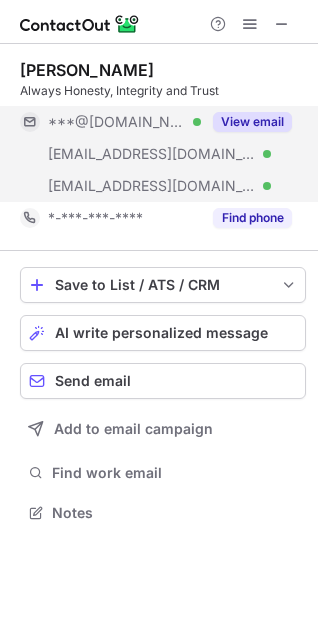 click on "View email" at bounding box center (246, 122) 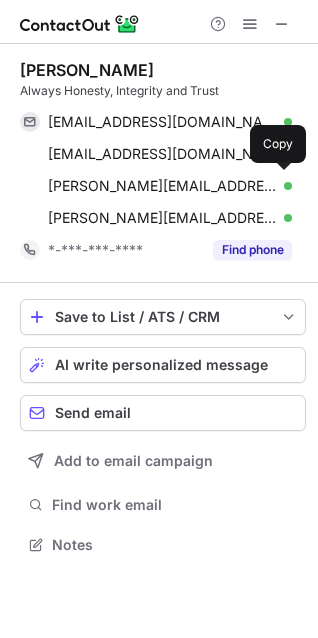 scroll, scrollTop: 10, scrollLeft: 10, axis: both 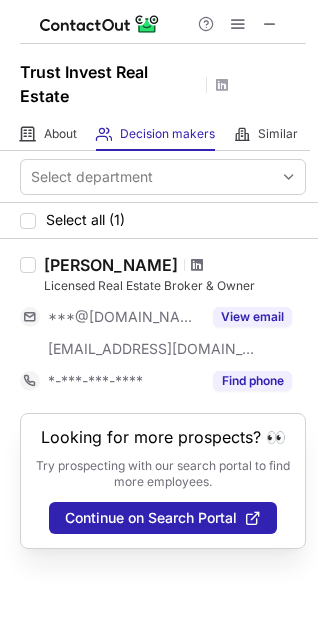 click at bounding box center [197, 265] 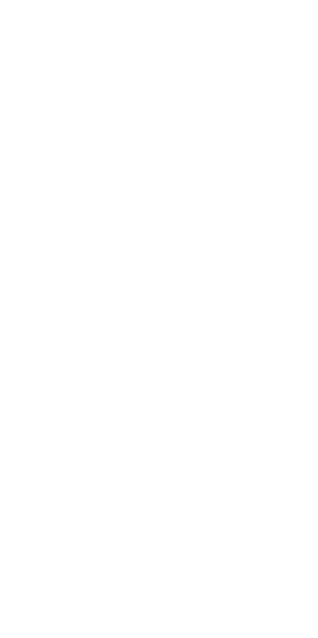 scroll, scrollTop: 0, scrollLeft: 0, axis: both 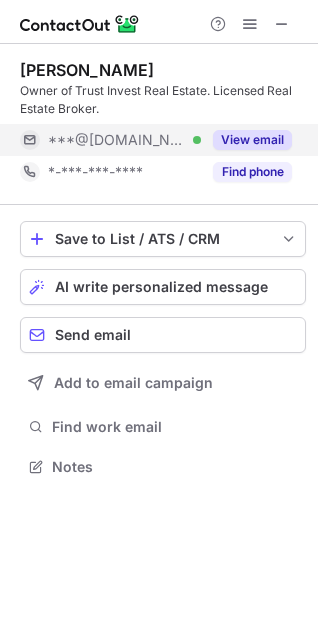 click on "View email" at bounding box center (252, 140) 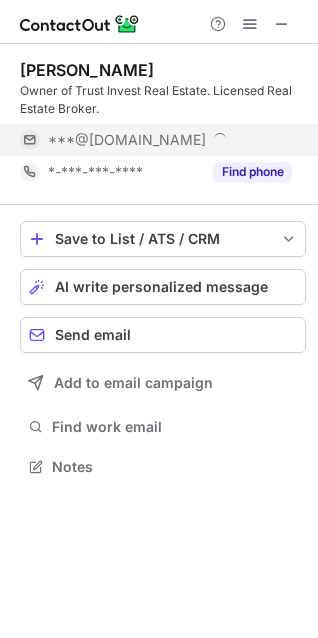 scroll, scrollTop: 10, scrollLeft: 10, axis: both 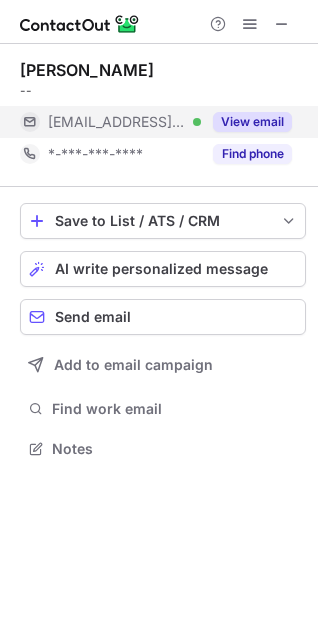 click on "View email" at bounding box center [252, 122] 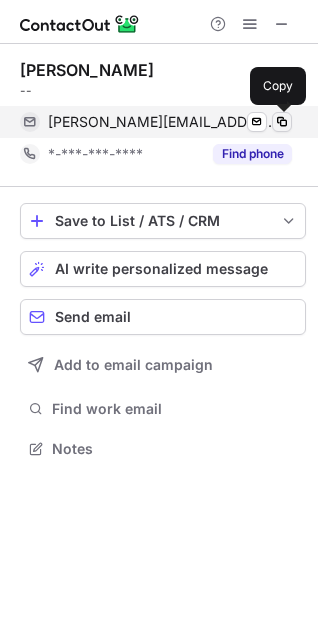 click at bounding box center [282, 122] 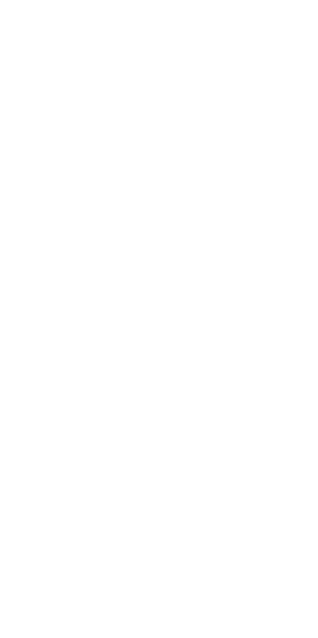 scroll, scrollTop: 0, scrollLeft: 0, axis: both 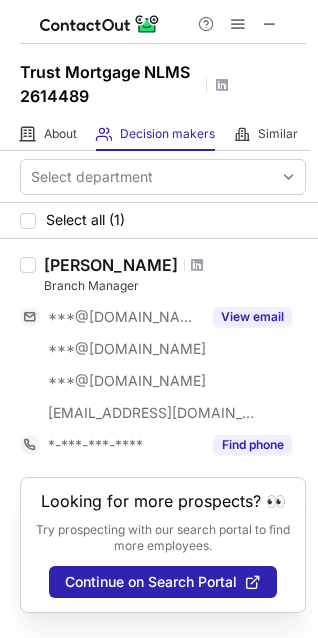 click at bounding box center (197, 265) 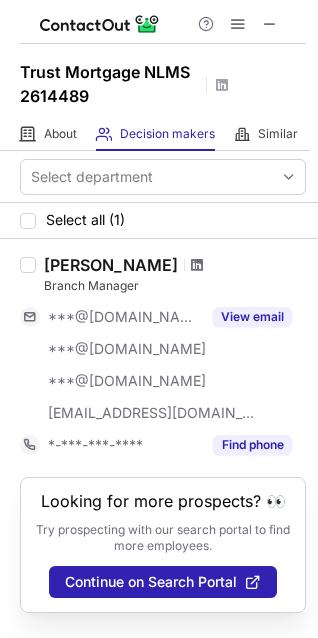 click at bounding box center (197, 265) 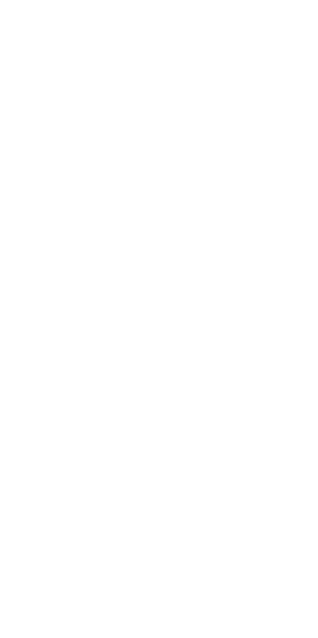 scroll, scrollTop: 0, scrollLeft: 0, axis: both 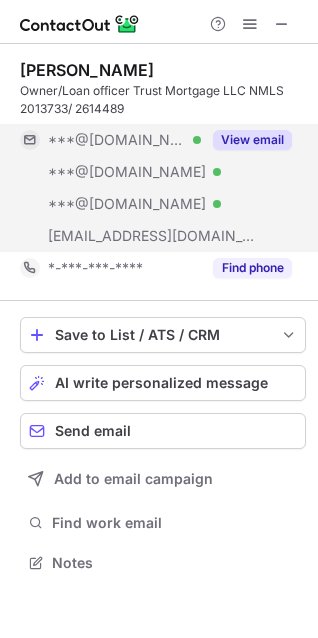click on "View email" at bounding box center (252, 140) 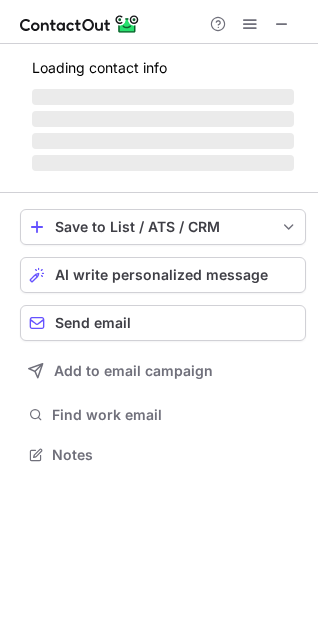 scroll, scrollTop: 441, scrollLeft: 318, axis: both 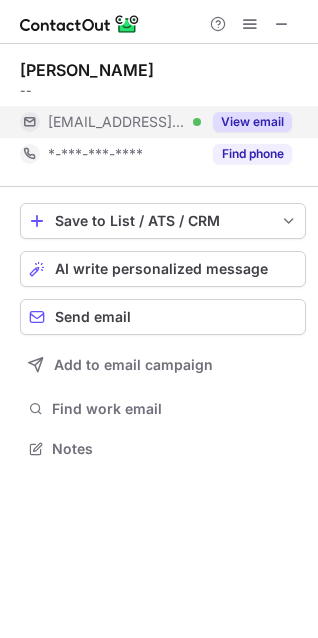 click on "View email" at bounding box center (252, 122) 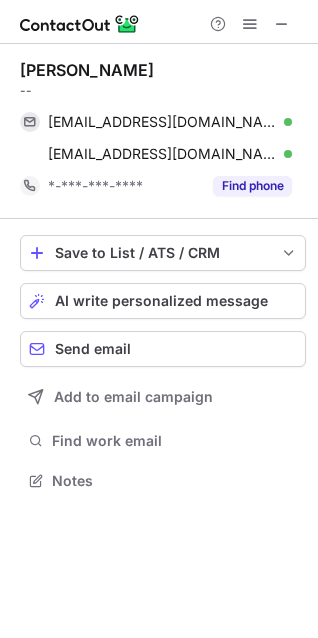 scroll, scrollTop: 10, scrollLeft: 10, axis: both 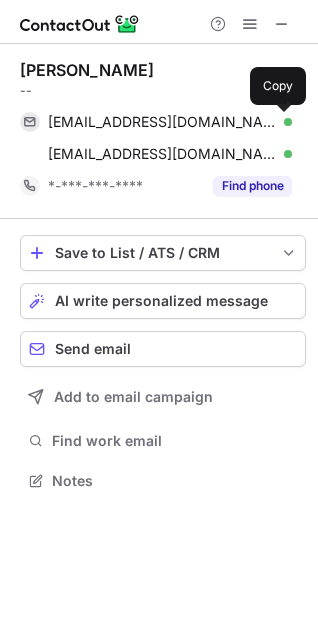 click at bounding box center [282, 122] 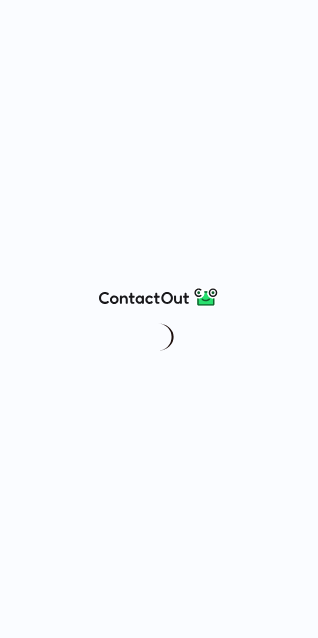 scroll, scrollTop: 0, scrollLeft: 0, axis: both 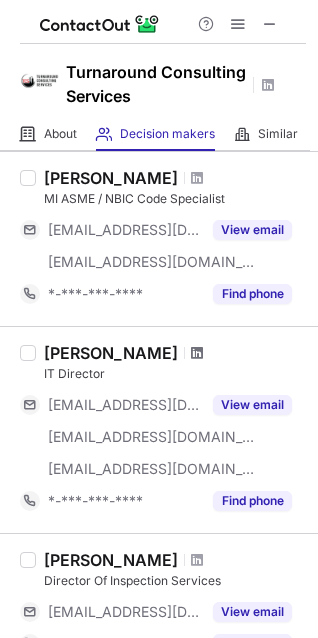 click at bounding box center [197, 353] 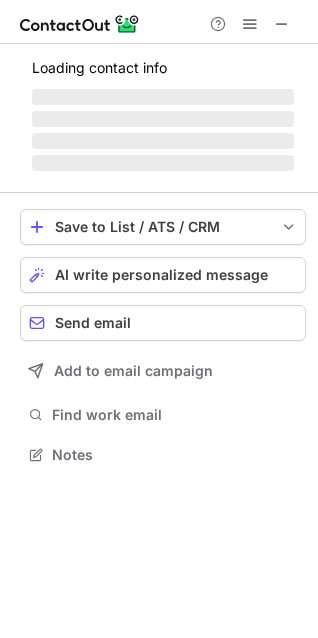 scroll, scrollTop: 0, scrollLeft: 0, axis: both 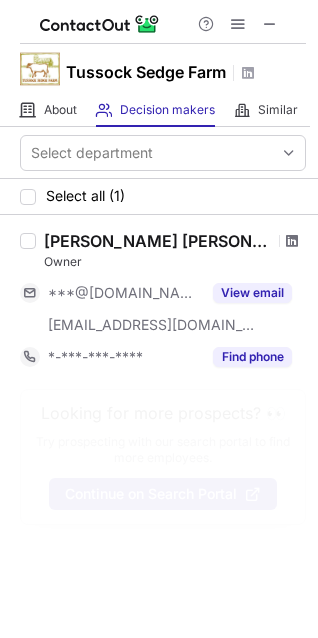 click at bounding box center (292, 241) 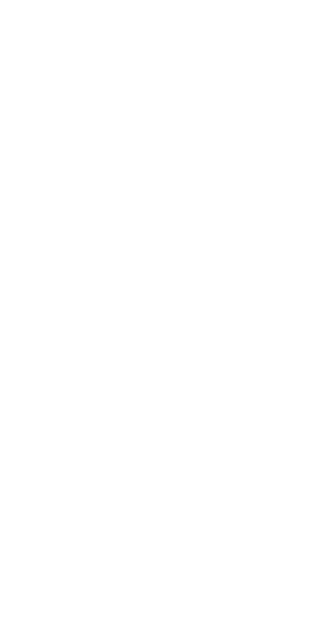 scroll, scrollTop: 0, scrollLeft: 0, axis: both 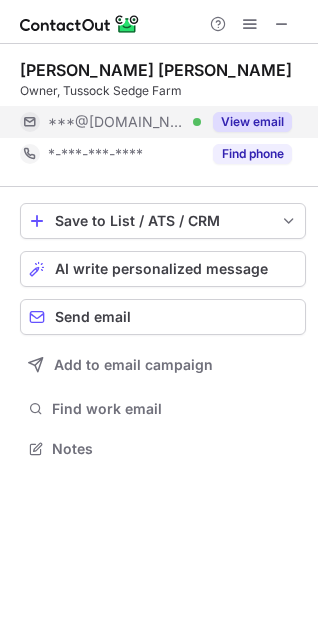 click on "View email" at bounding box center [252, 122] 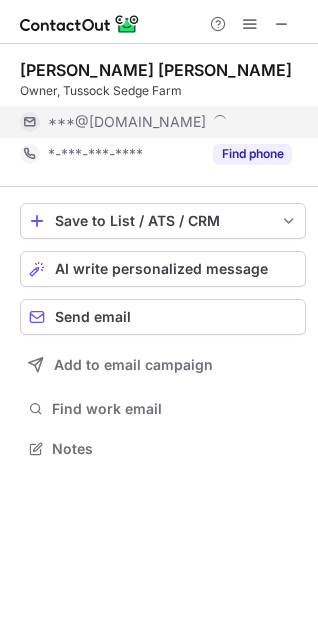 scroll, scrollTop: 10, scrollLeft: 10, axis: both 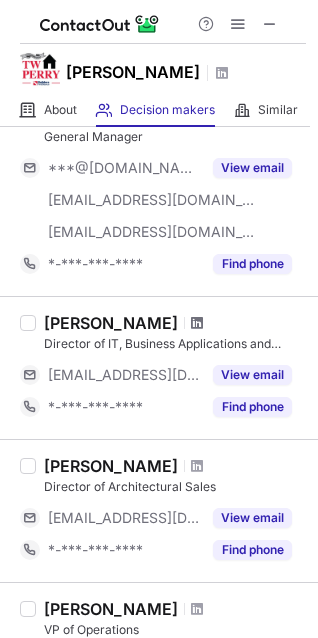 click at bounding box center [197, 323] 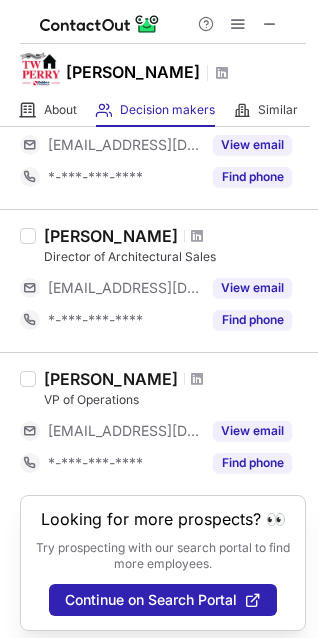 scroll, scrollTop: 1566, scrollLeft: 0, axis: vertical 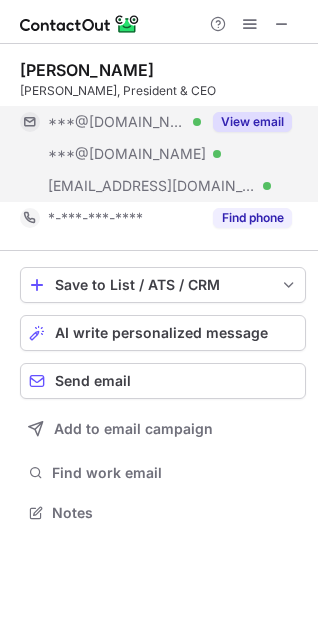 click on "View email" at bounding box center (252, 122) 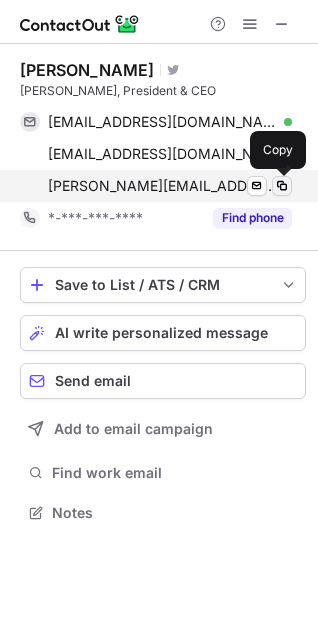 click at bounding box center (282, 186) 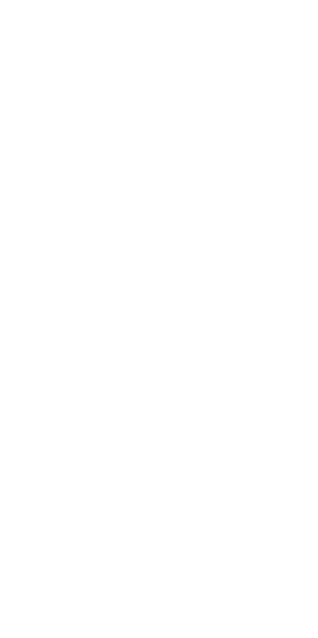 scroll, scrollTop: 0, scrollLeft: 0, axis: both 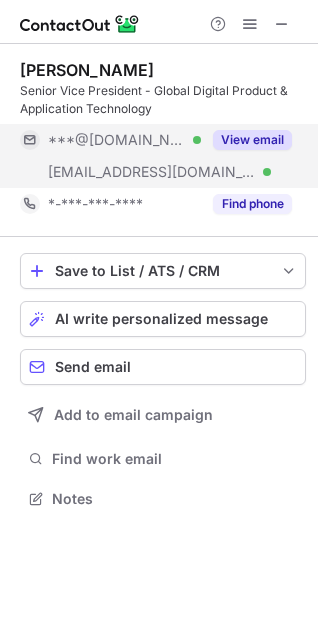 click on "View email" at bounding box center [252, 140] 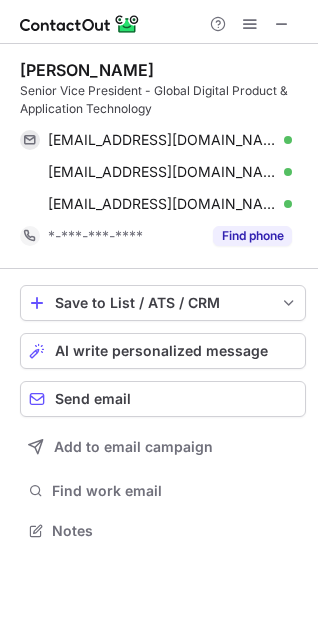 scroll, scrollTop: 10, scrollLeft: 10, axis: both 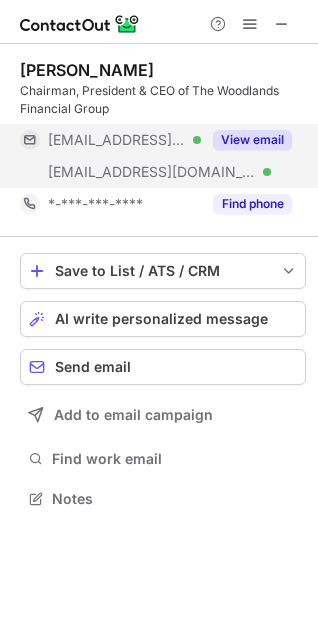 click on "View email" at bounding box center (252, 140) 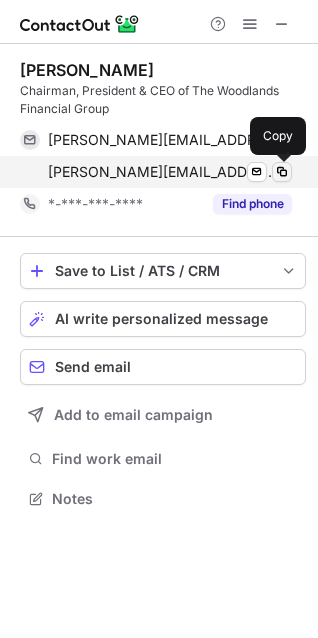 click at bounding box center (282, 172) 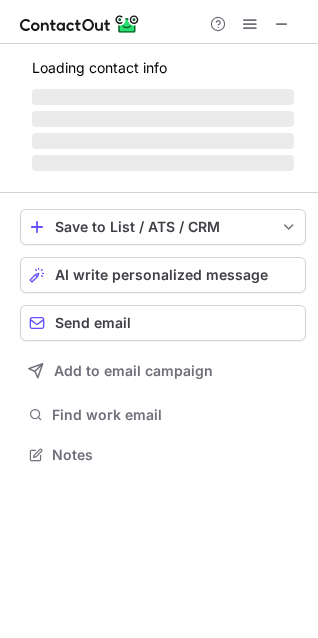 scroll, scrollTop: 441, scrollLeft: 318, axis: both 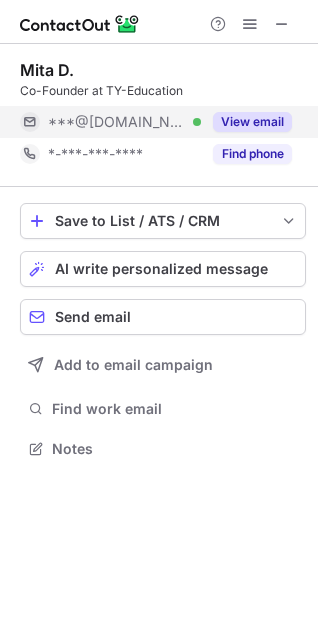 click on "View email" at bounding box center (252, 122) 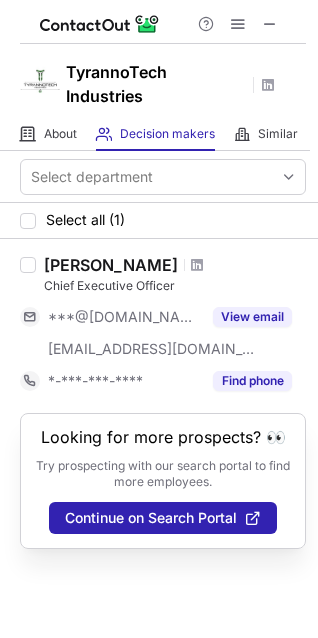 scroll, scrollTop: 0, scrollLeft: 0, axis: both 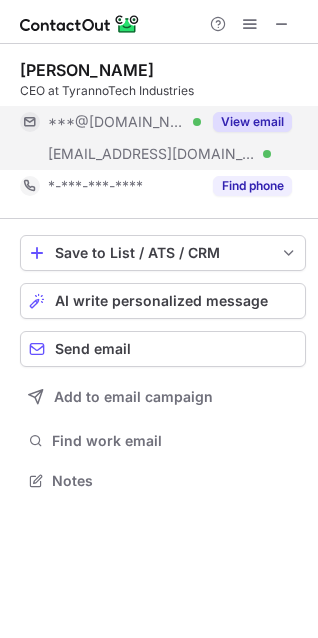 click on "View email" at bounding box center [252, 122] 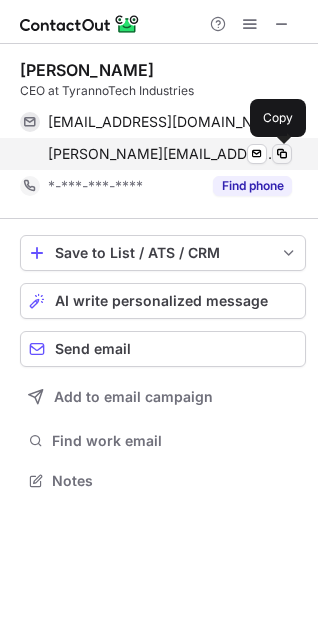 click at bounding box center (282, 154) 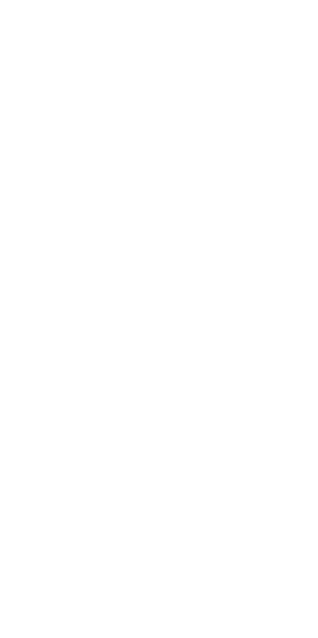 scroll, scrollTop: 0, scrollLeft: 0, axis: both 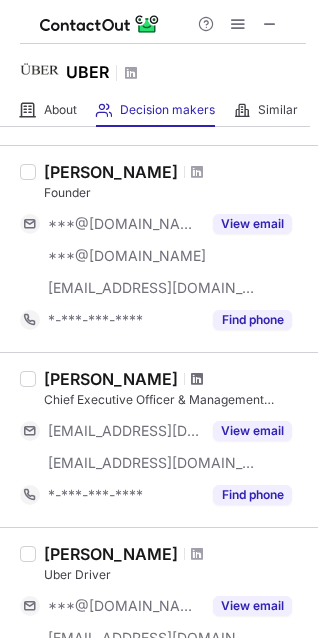 click at bounding box center (197, 379) 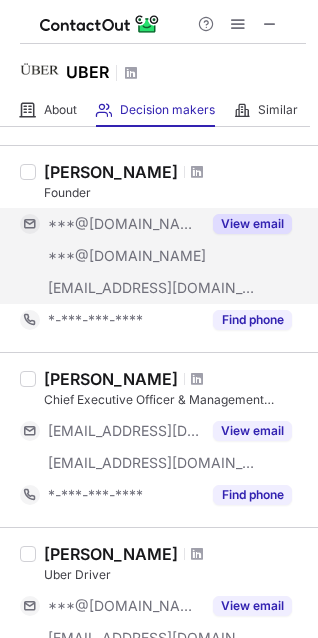 click on "View email" at bounding box center (246, 224) 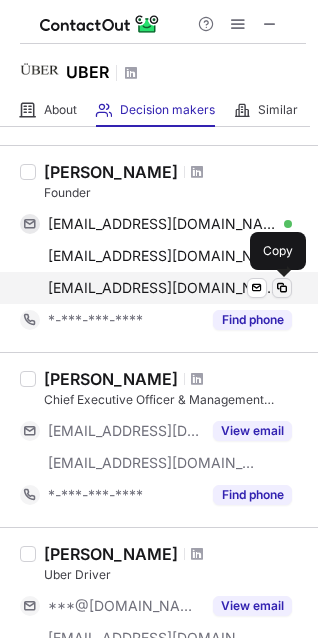 click at bounding box center [282, 288] 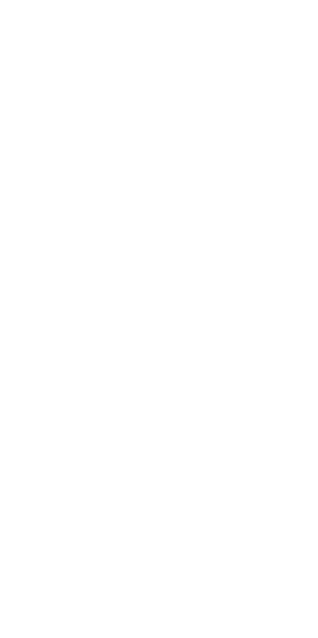 scroll, scrollTop: 0, scrollLeft: 0, axis: both 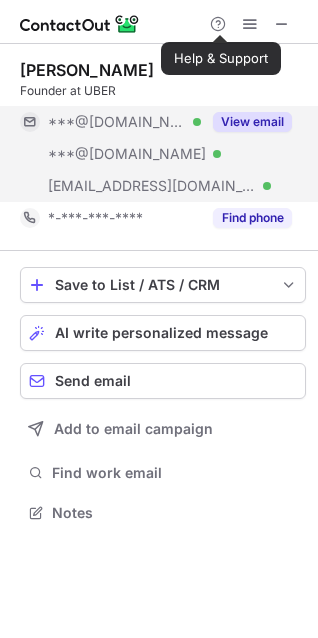 click on "View email" at bounding box center (252, 122) 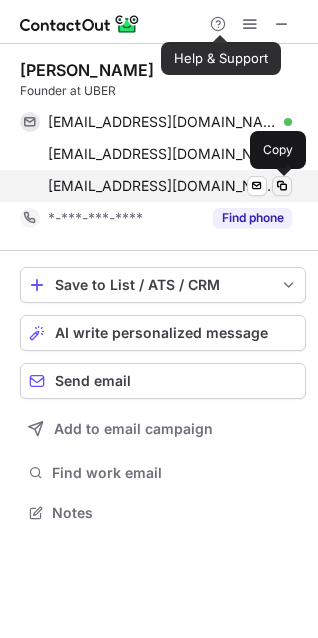 click at bounding box center [282, 186] 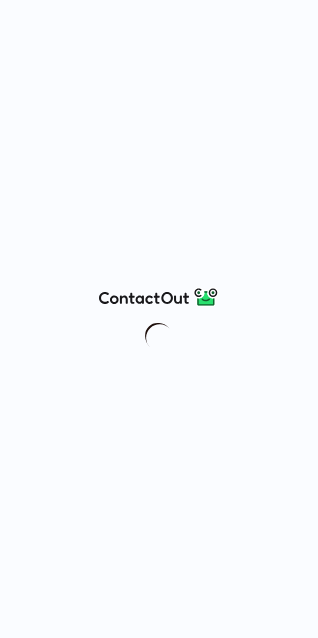 scroll, scrollTop: 0, scrollLeft: 0, axis: both 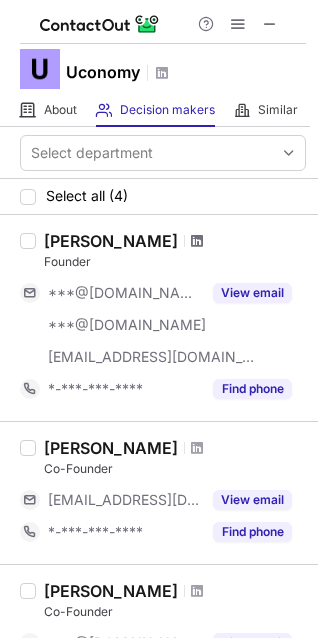click at bounding box center [197, 241] 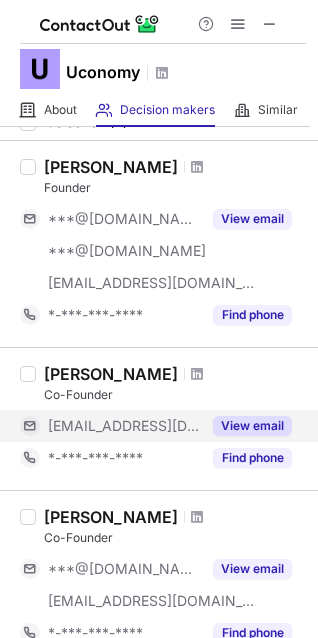 scroll, scrollTop: 112, scrollLeft: 0, axis: vertical 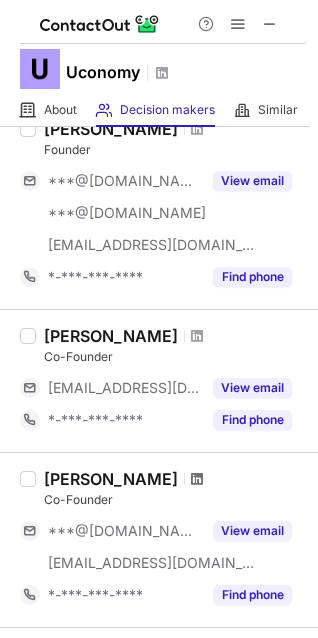 click at bounding box center [197, 479] 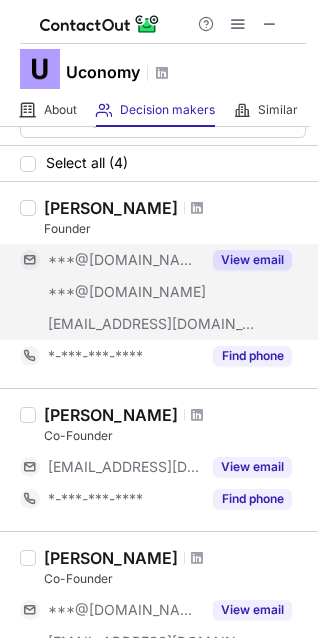 scroll, scrollTop: 0, scrollLeft: 0, axis: both 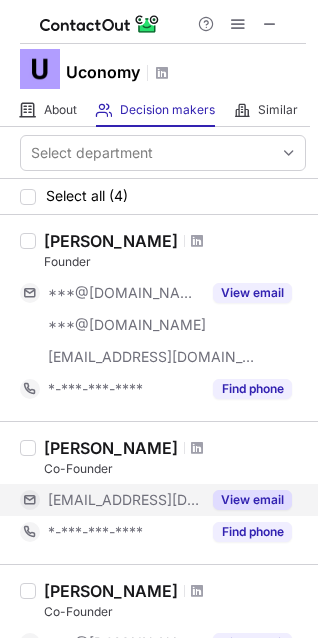 click on "View email" at bounding box center [252, 500] 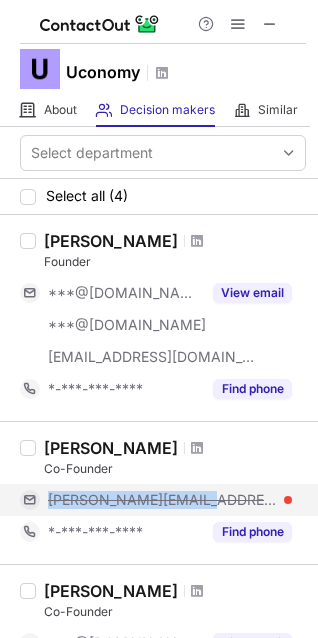 drag, startPoint x: 45, startPoint y: 494, endPoint x: 204, endPoint y: 499, distance: 159.0786 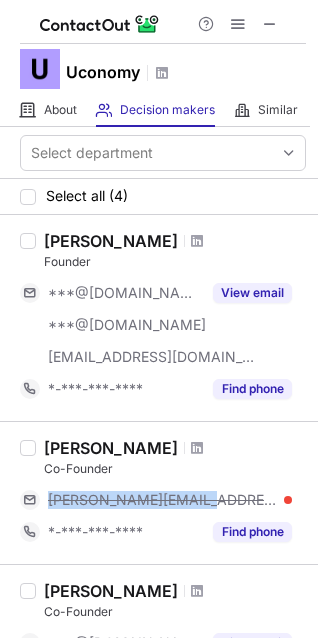 copy on "terrence@uconomy.net" 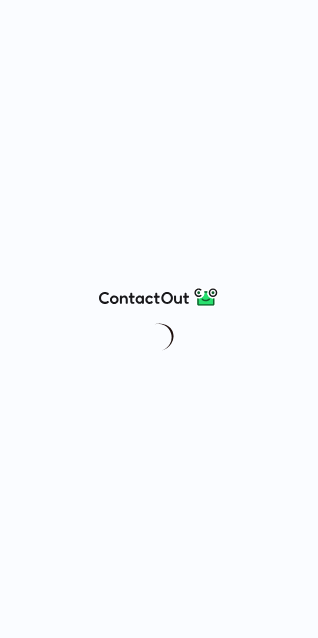 scroll, scrollTop: 0, scrollLeft: 0, axis: both 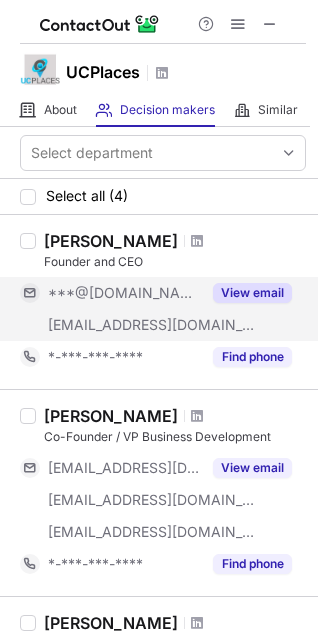 click on "View email" at bounding box center (252, 293) 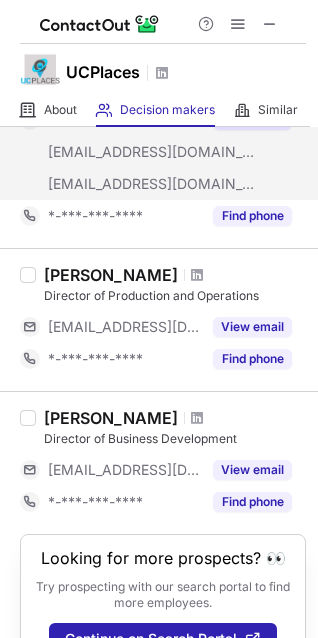 scroll, scrollTop: 396, scrollLeft: 0, axis: vertical 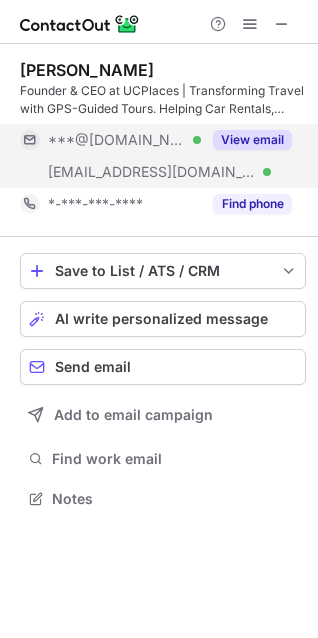 click on "View email" at bounding box center [252, 140] 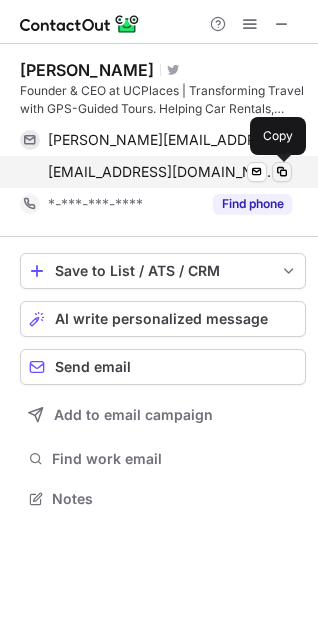 click at bounding box center [282, 172] 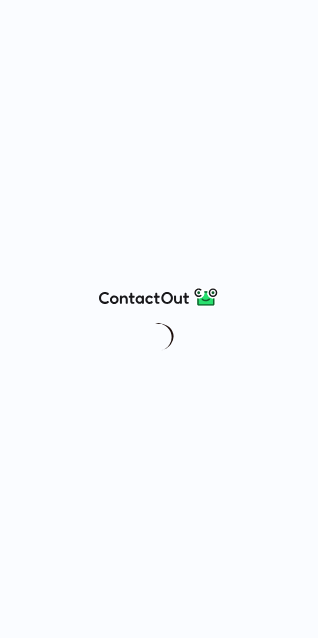 scroll, scrollTop: 0, scrollLeft: 0, axis: both 